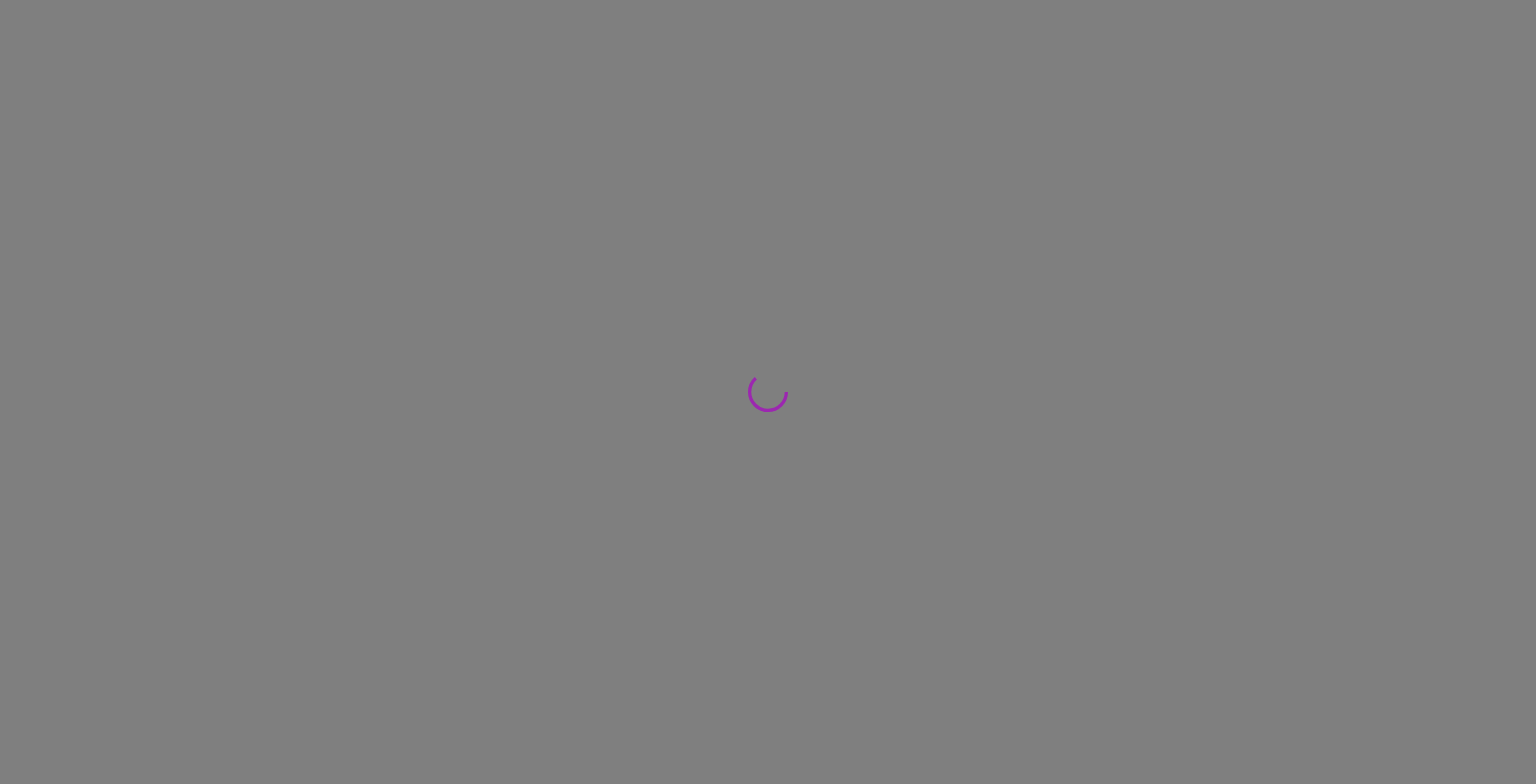 scroll, scrollTop: 0, scrollLeft: 0, axis: both 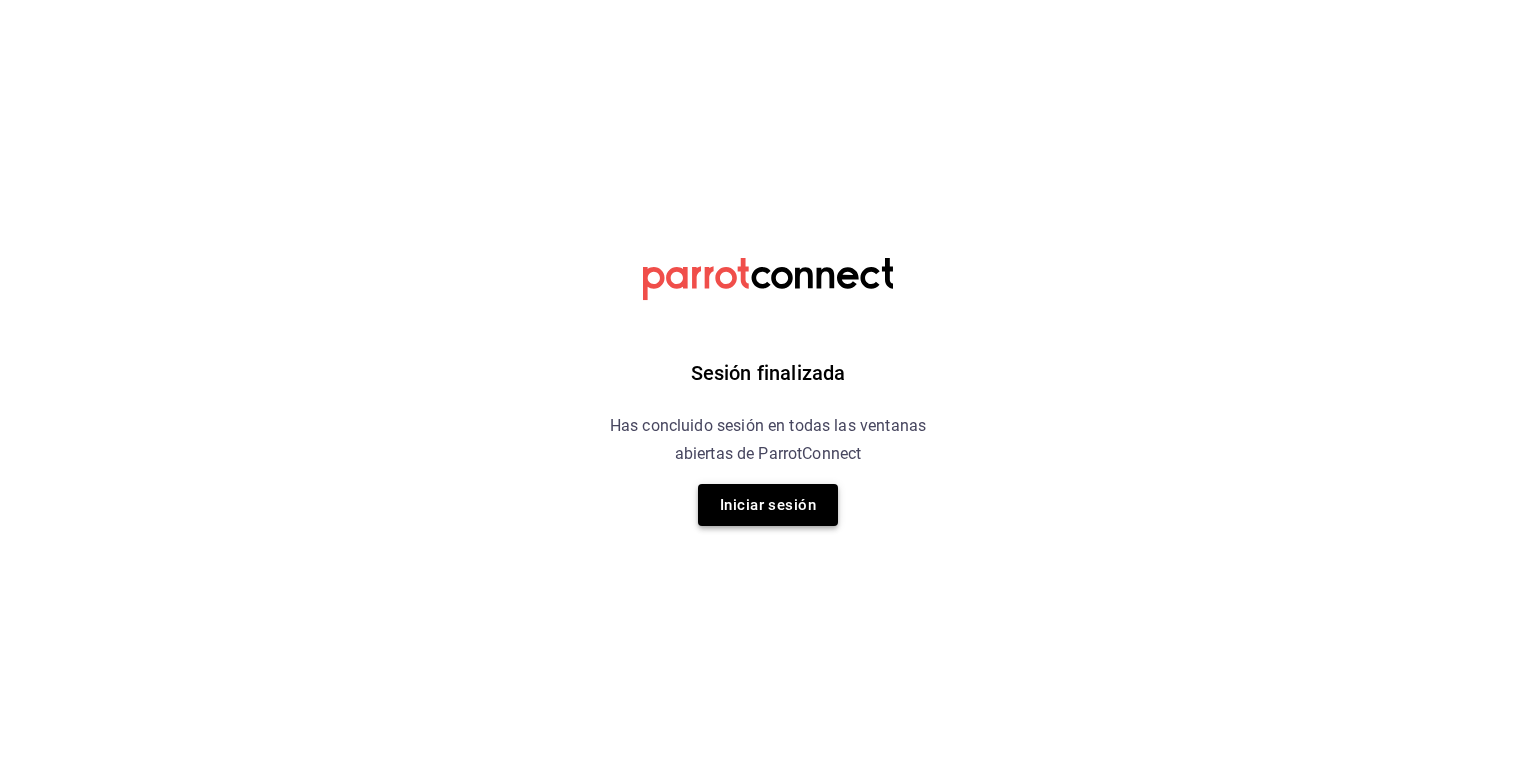 click on "Iniciar sesión" at bounding box center (768, 505) 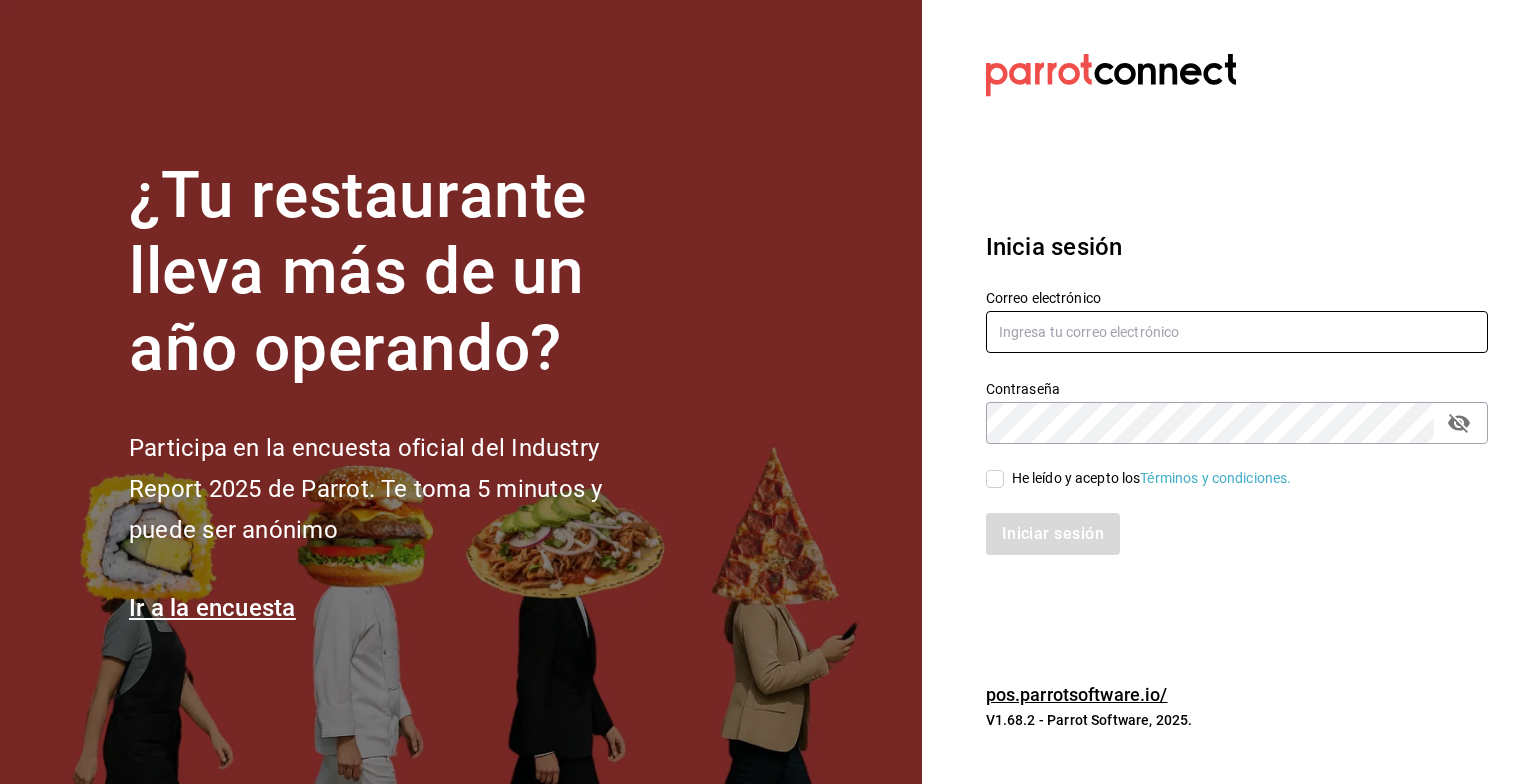 type on "mochomos.[STATE]@example.com" 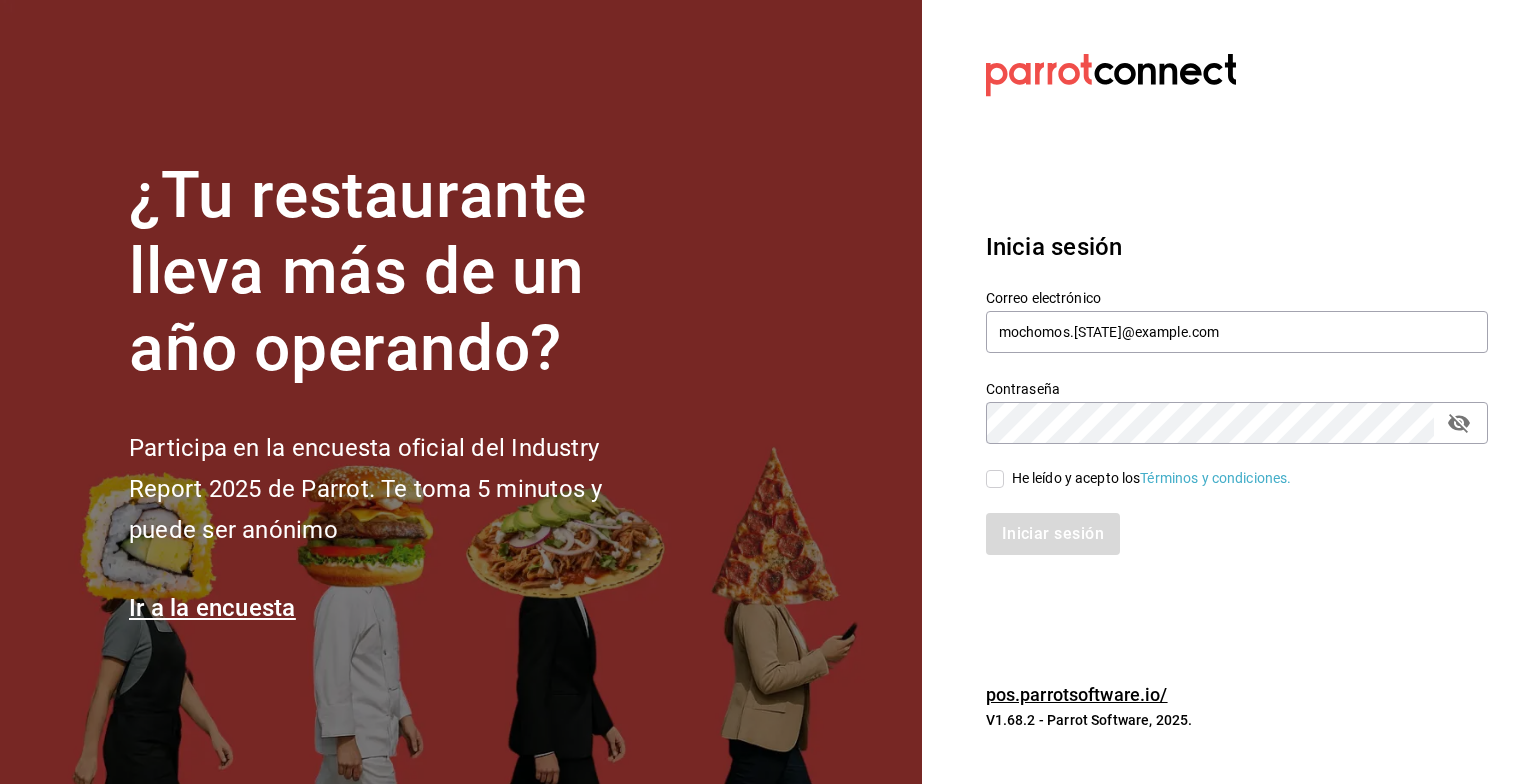 click on "He leído y acepto los  Términos y condiciones." at bounding box center (995, 479) 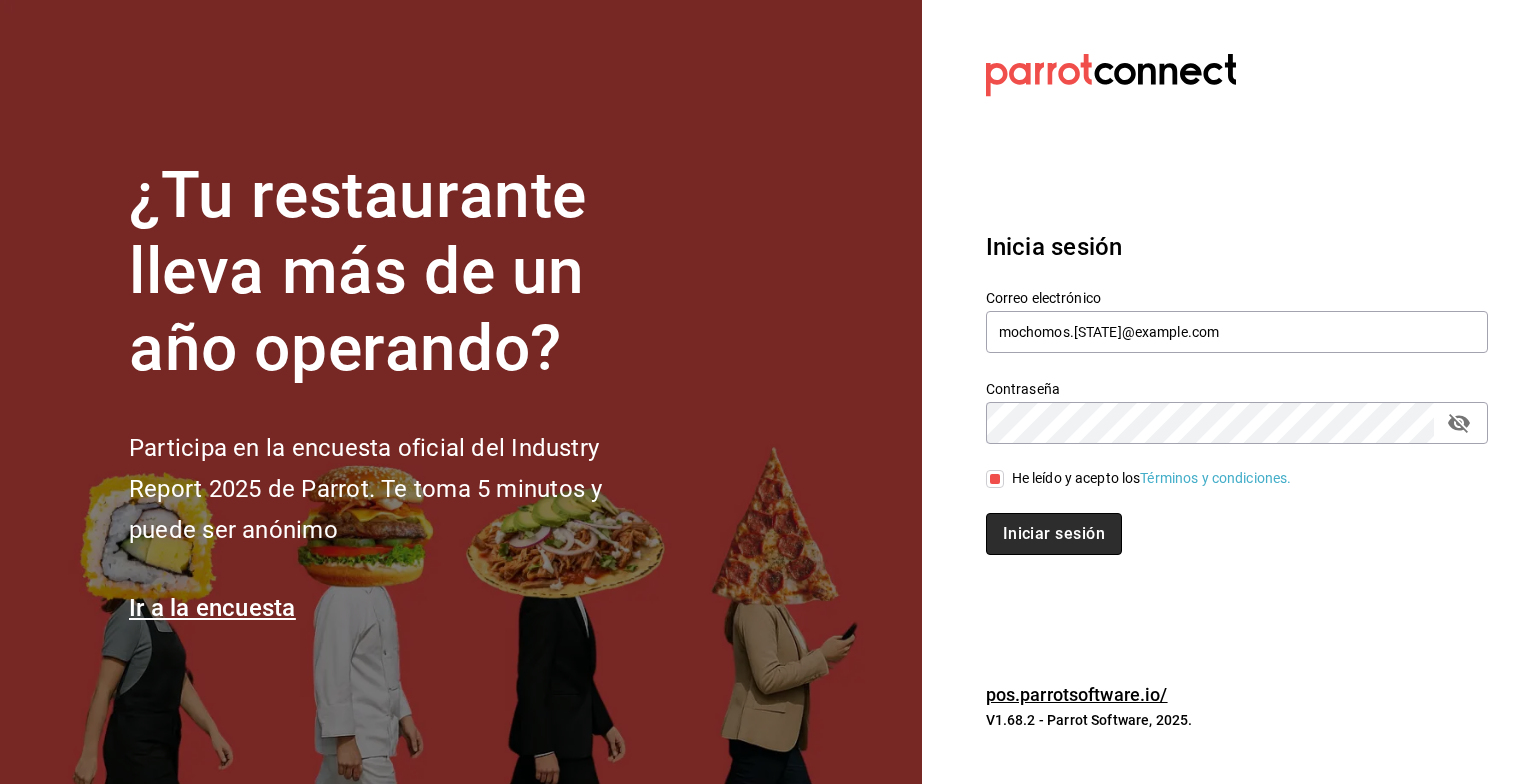 click on "Iniciar sesión" at bounding box center (1054, 534) 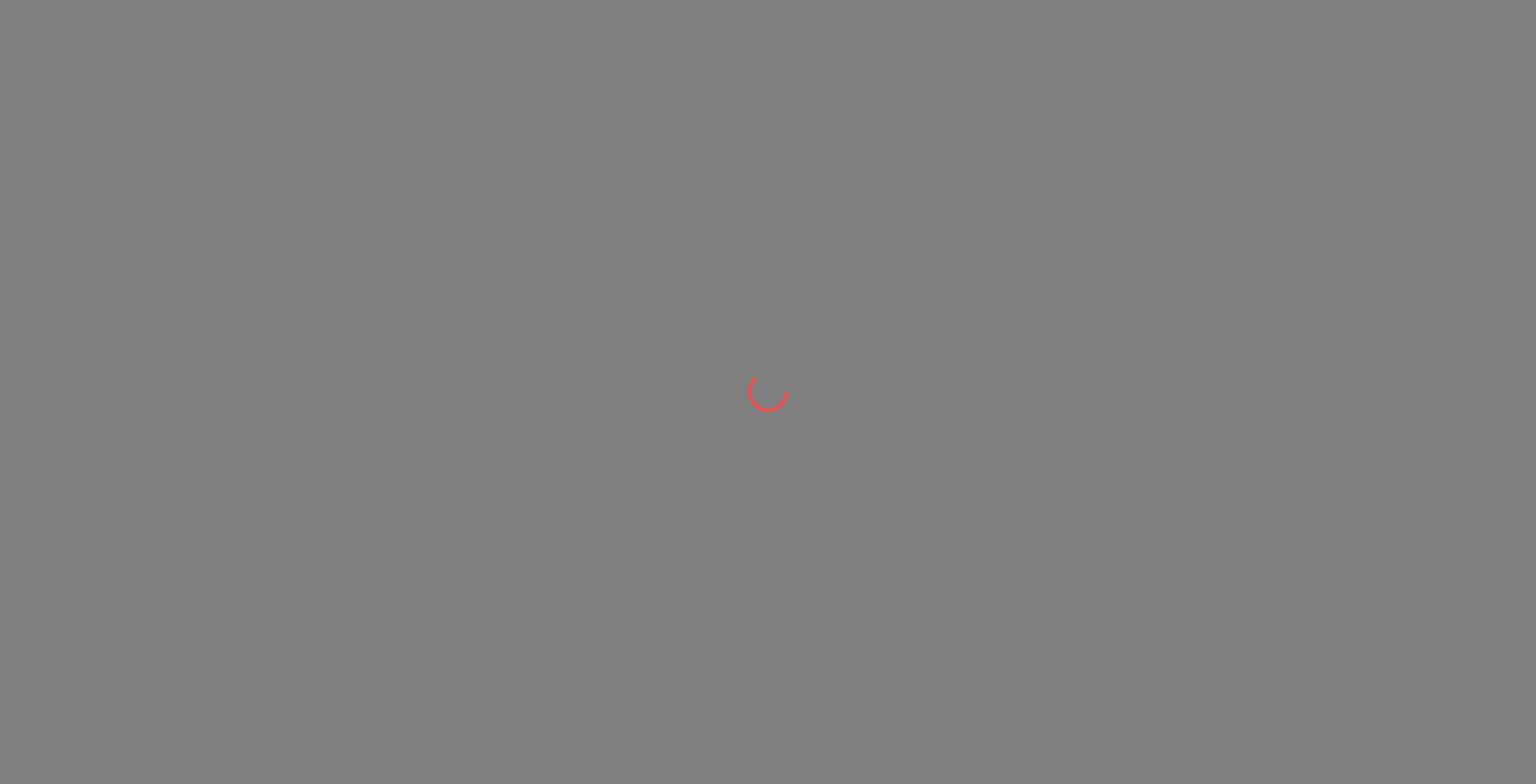 scroll, scrollTop: 0, scrollLeft: 0, axis: both 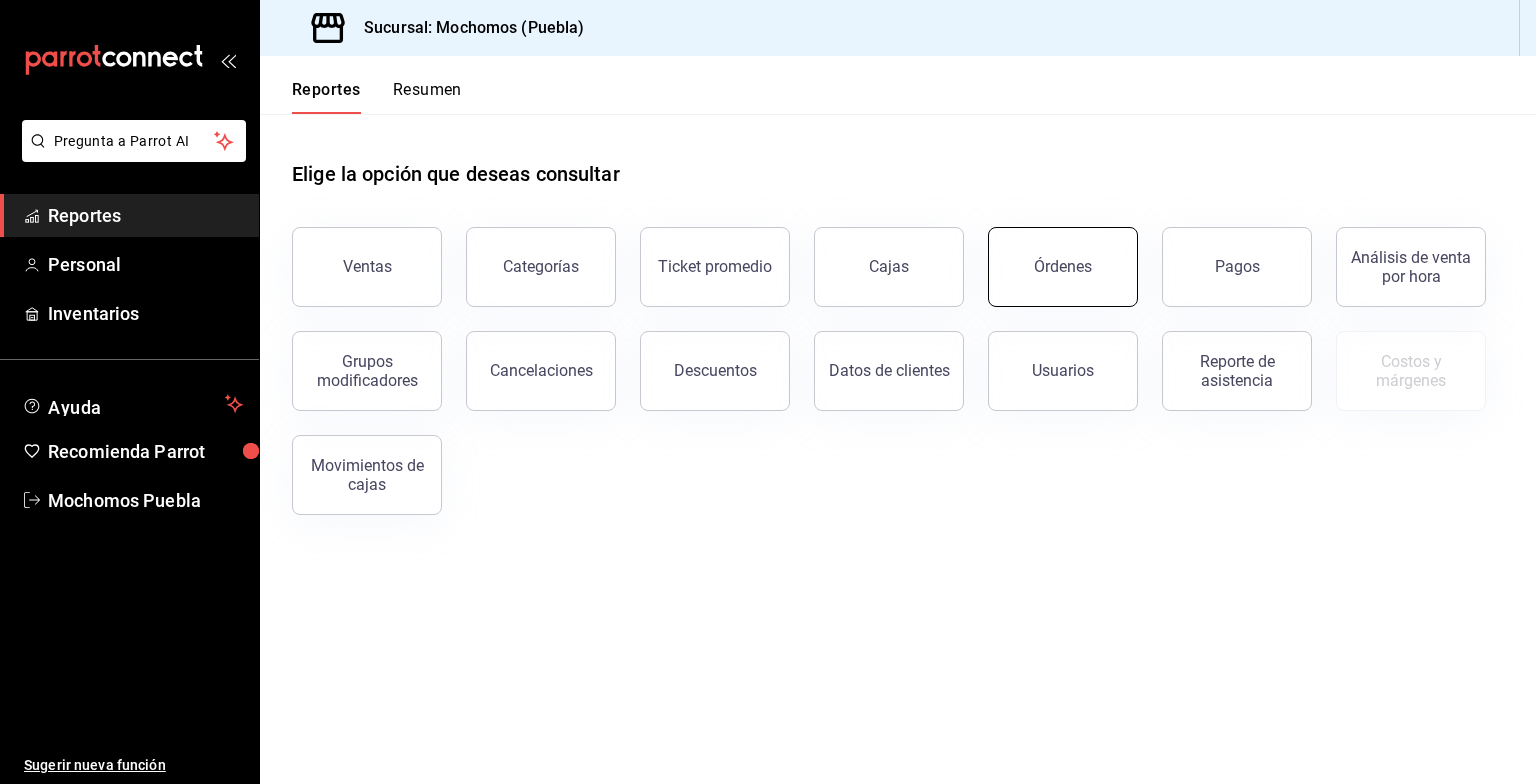 click on "Órdenes" at bounding box center (1063, 267) 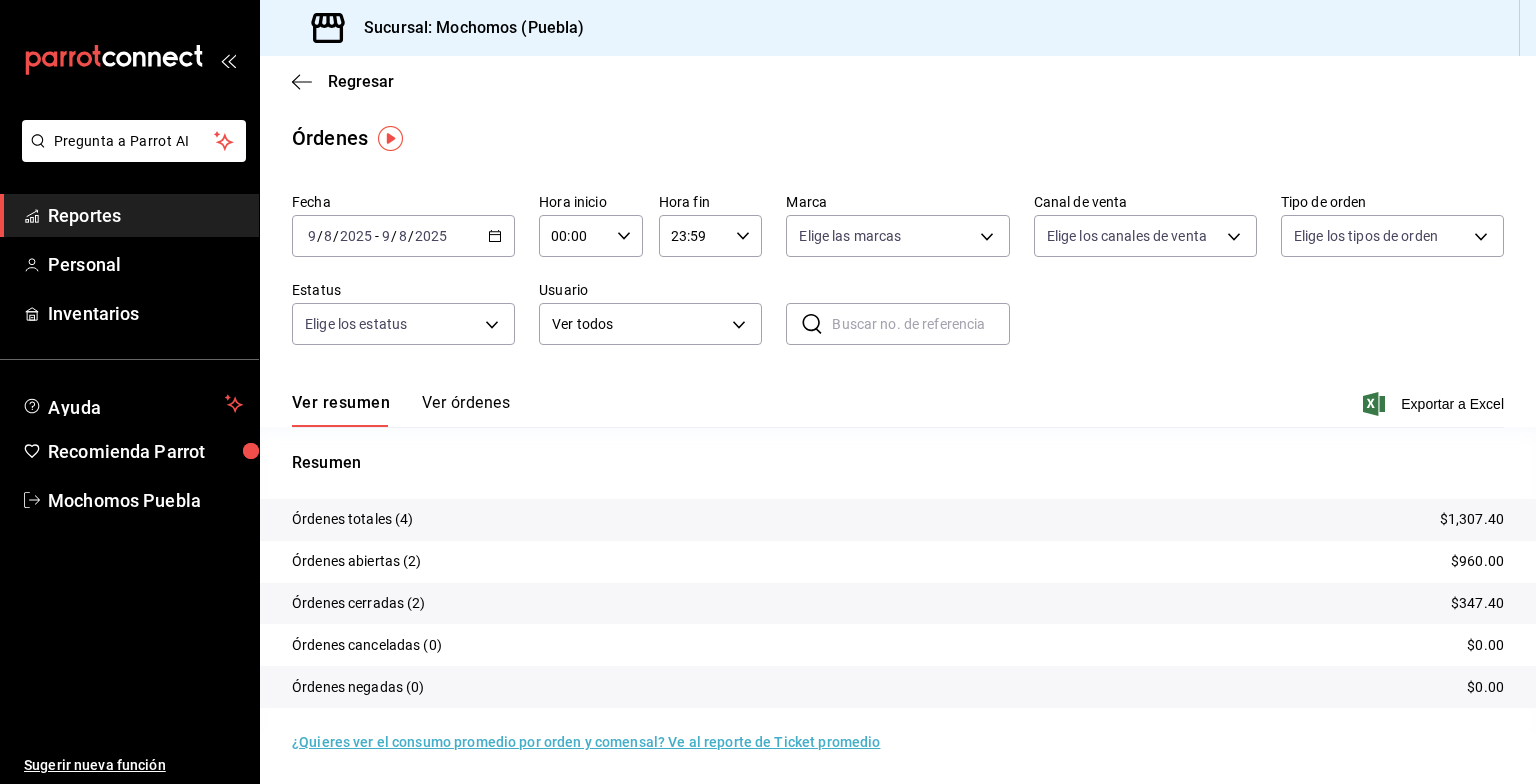 click on "2025-08-09 9 / 8 / 2025 - 2025-08-09 9 / 8 / 2025" at bounding box center [403, 236] 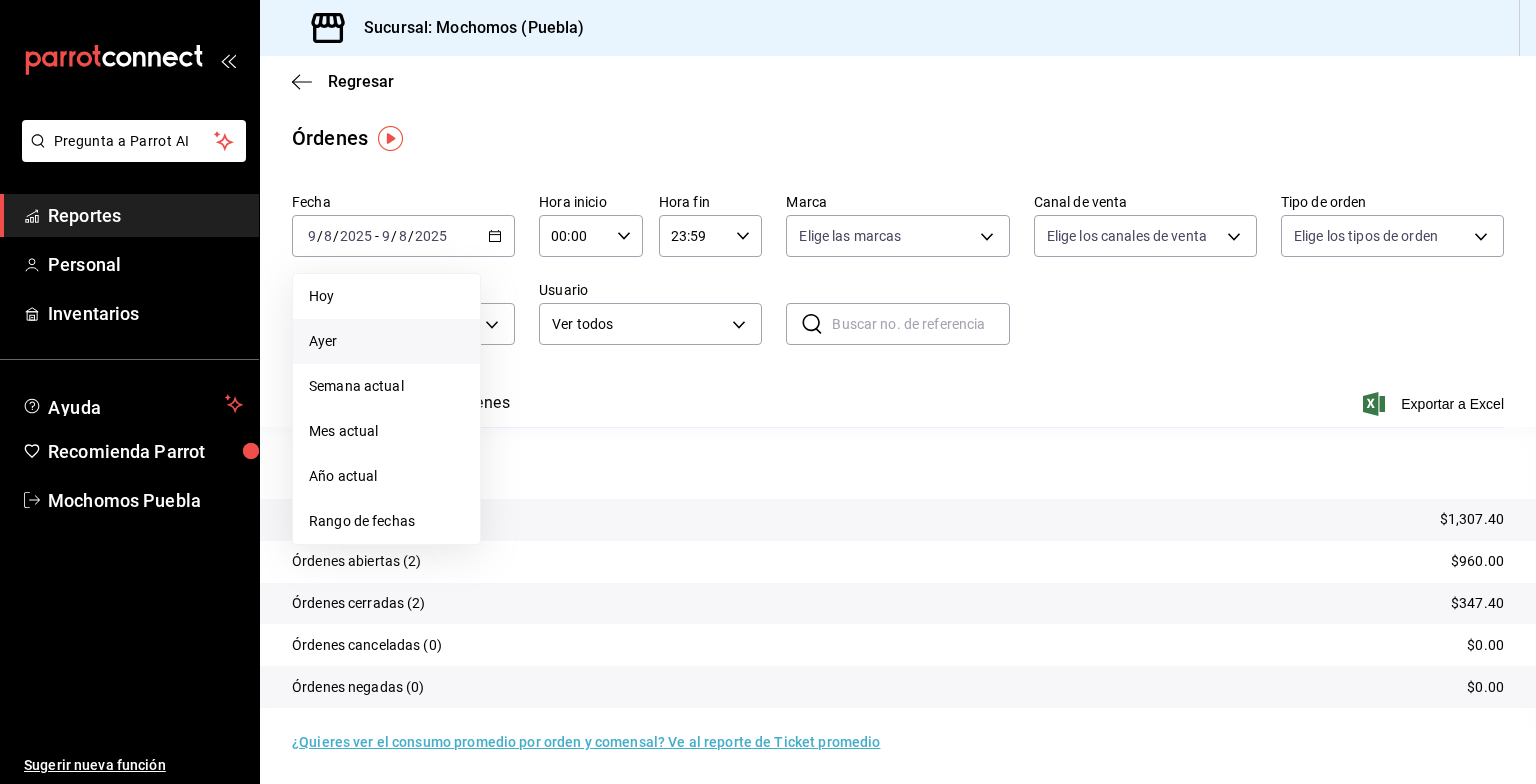 click on "Ayer" at bounding box center (386, 341) 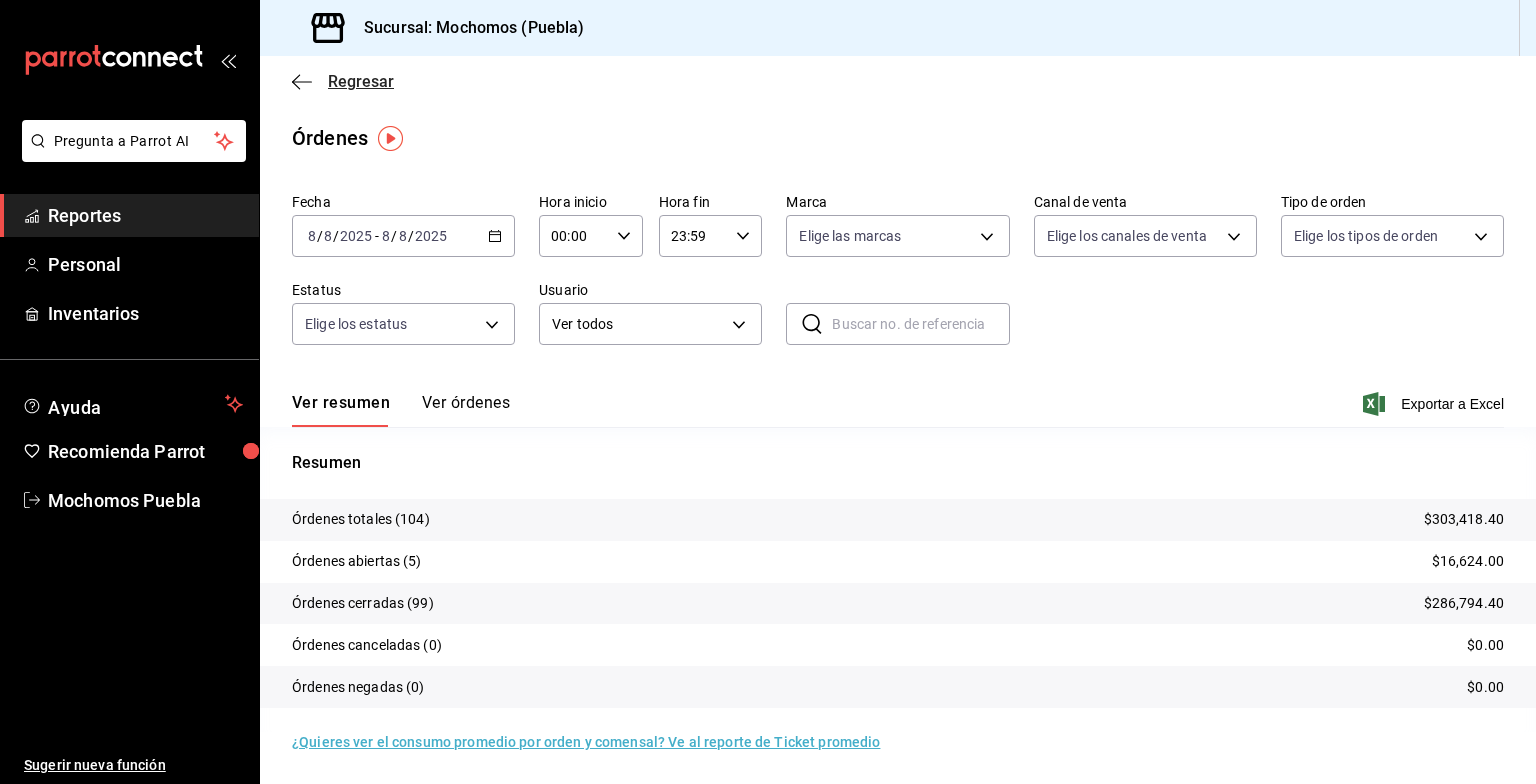 click on "Regresar" at bounding box center (361, 81) 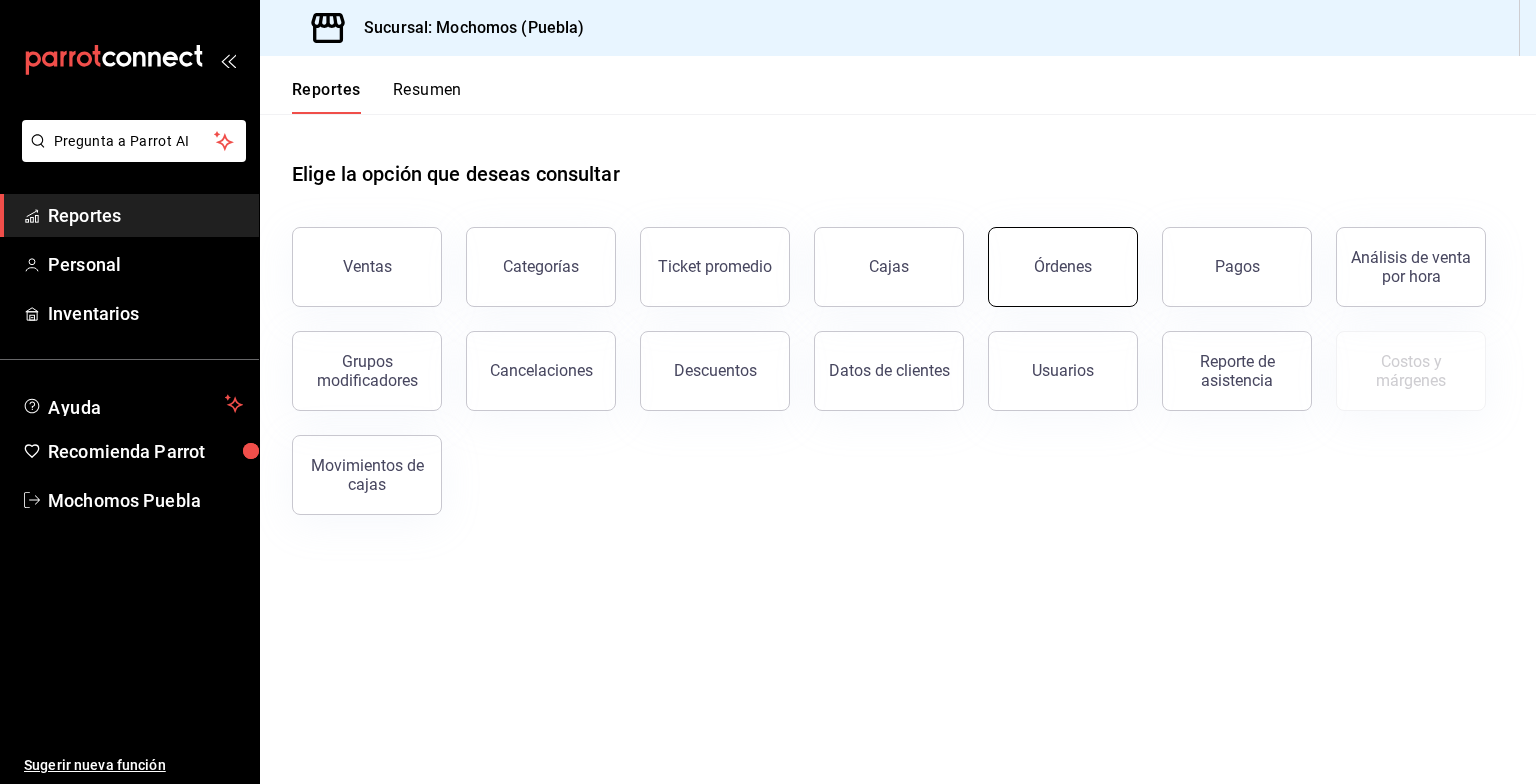 click on "Órdenes" at bounding box center (1063, 266) 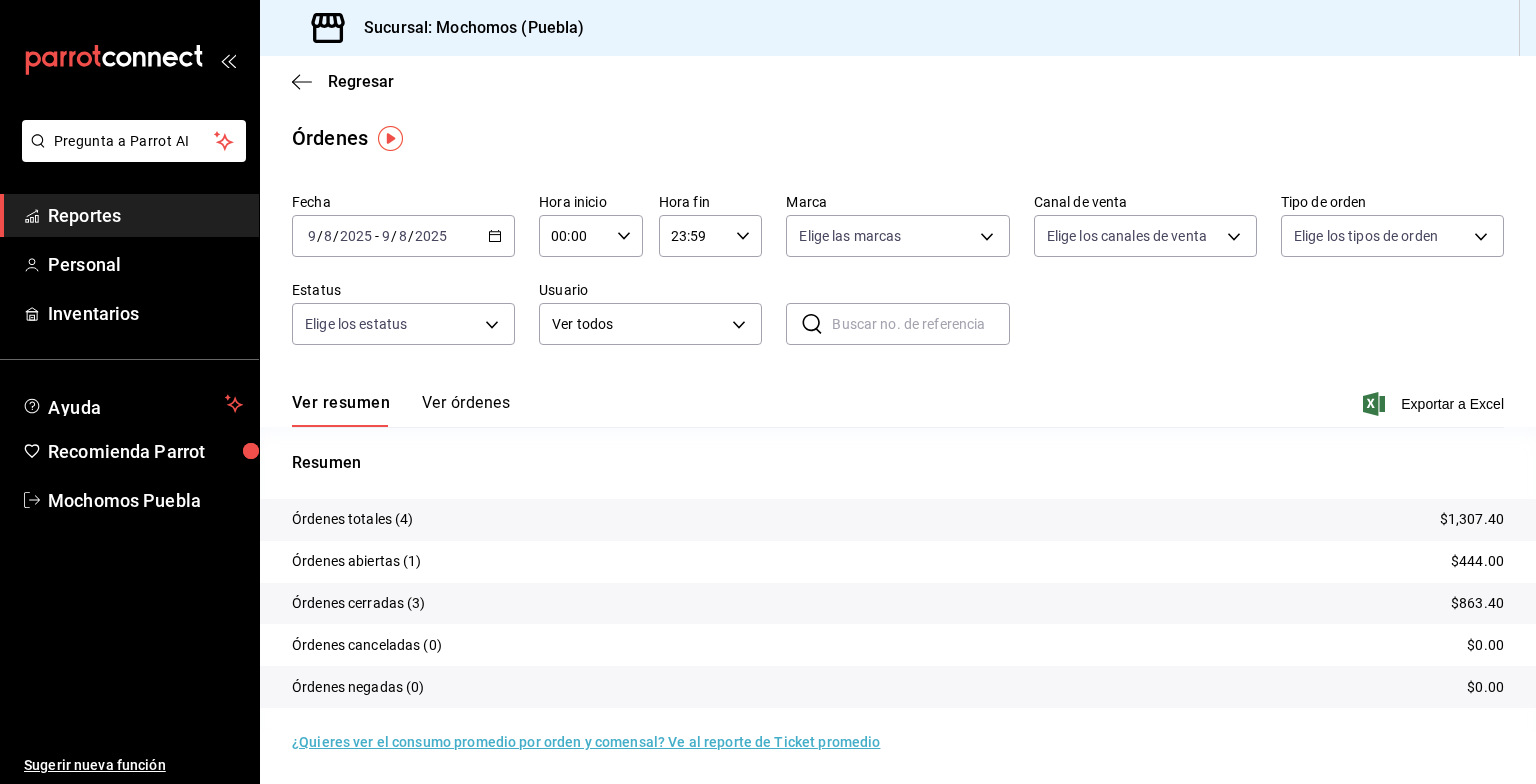 click on "2025-08-09 9 / 8 / 2025 - 2025-08-09 9 / 8 / 2025" at bounding box center [403, 236] 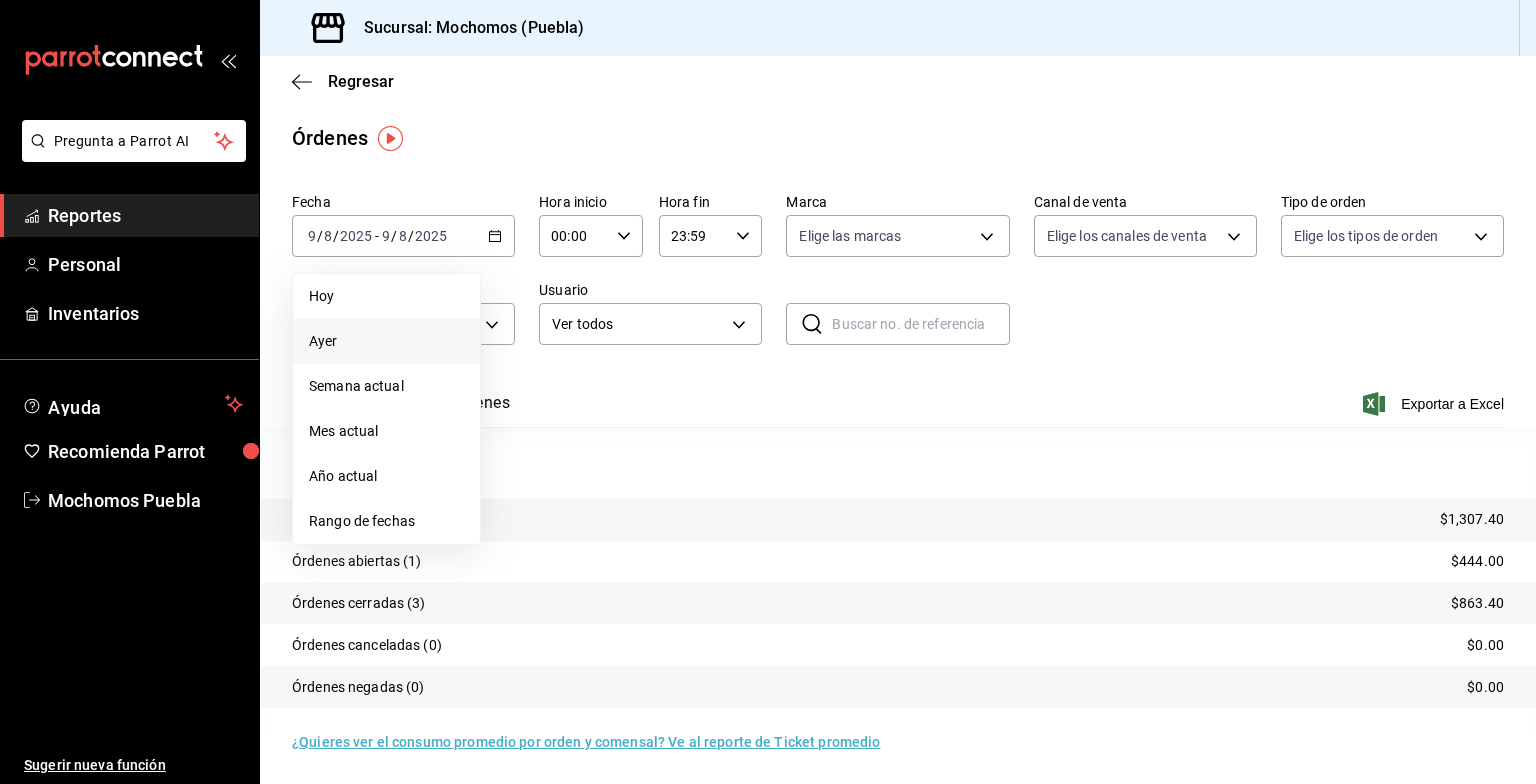 click on "Ayer" at bounding box center (386, 341) 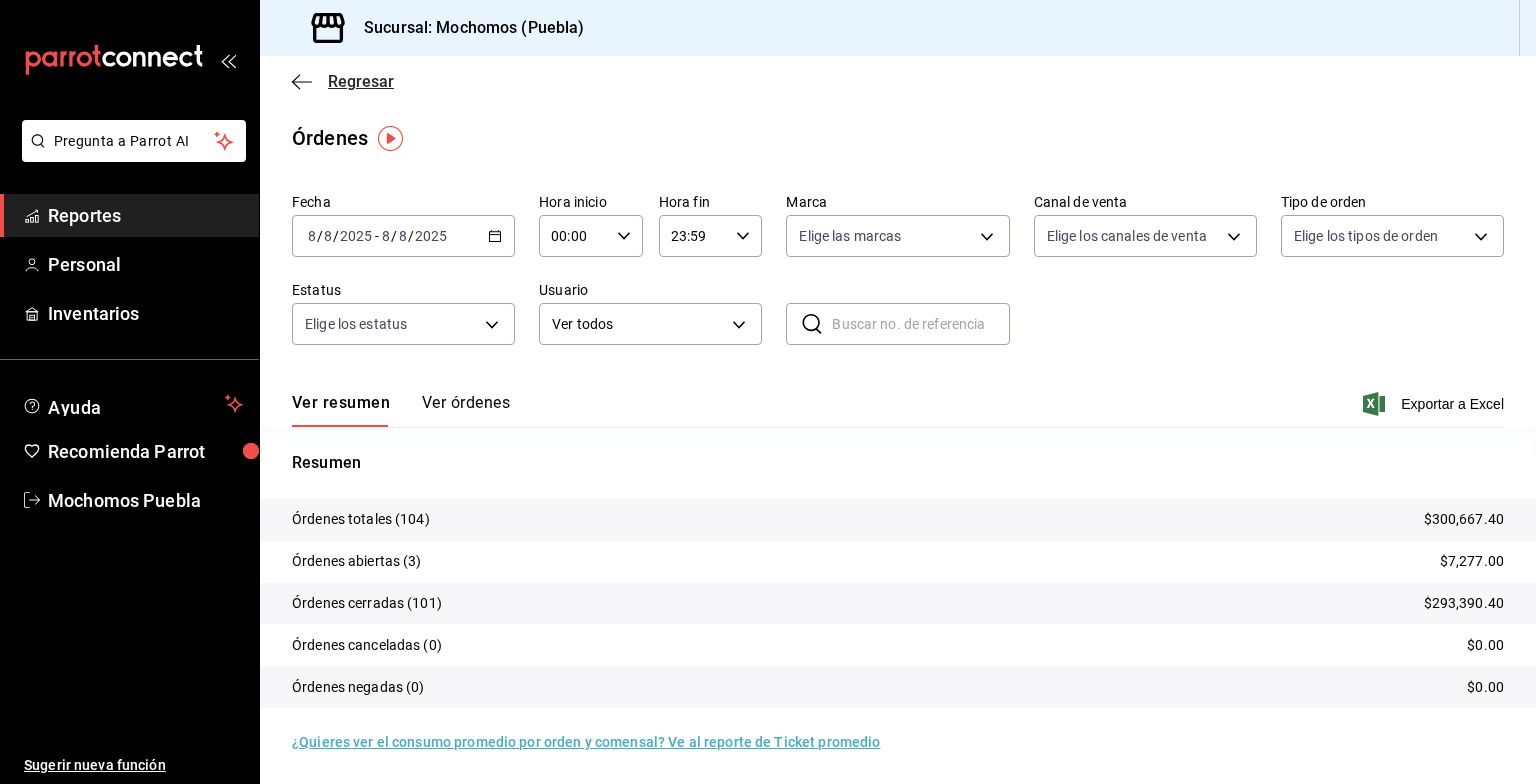 click on "Regresar" at bounding box center (361, 81) 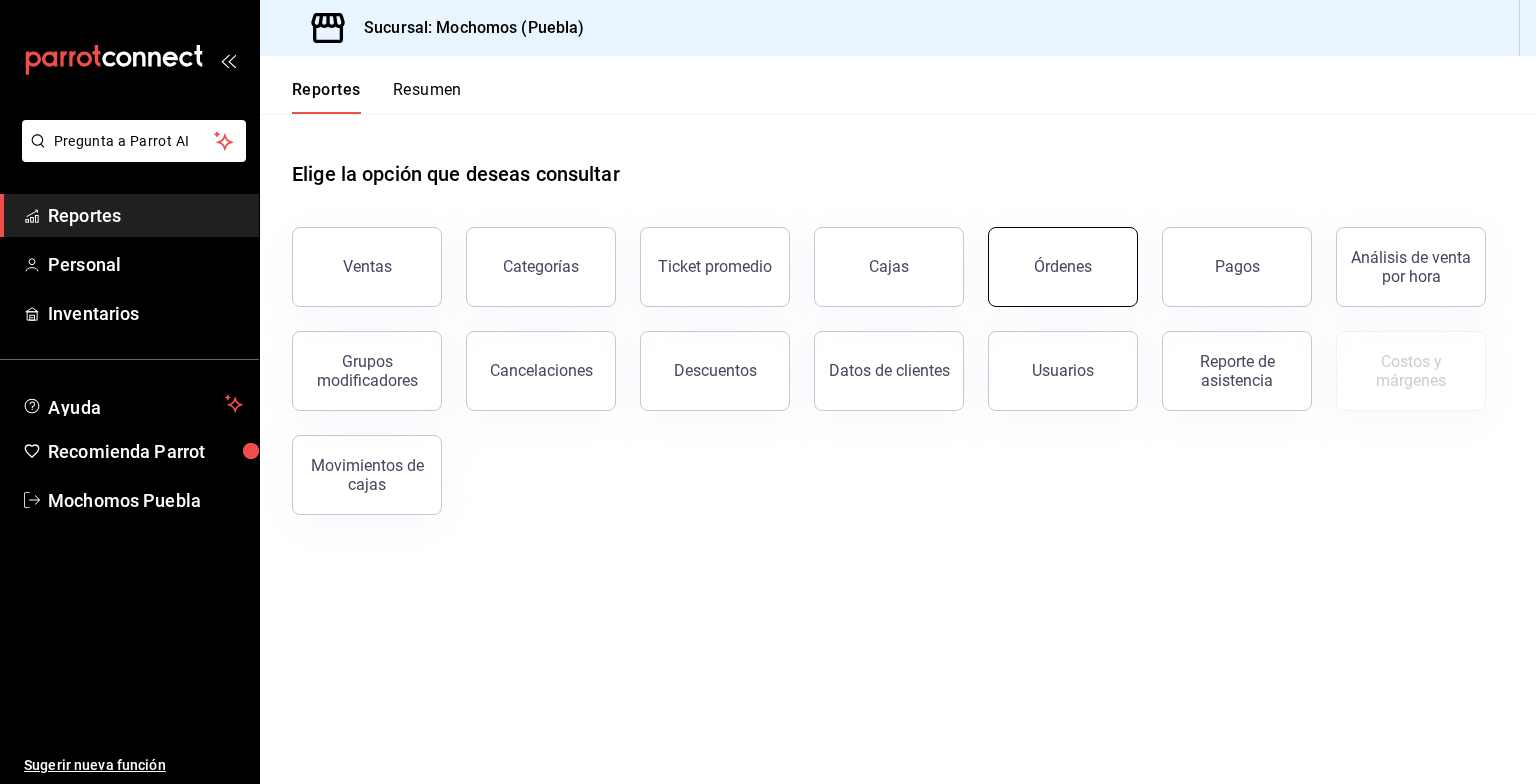 click on "Órdenes" at bounding box center [1063, 267] 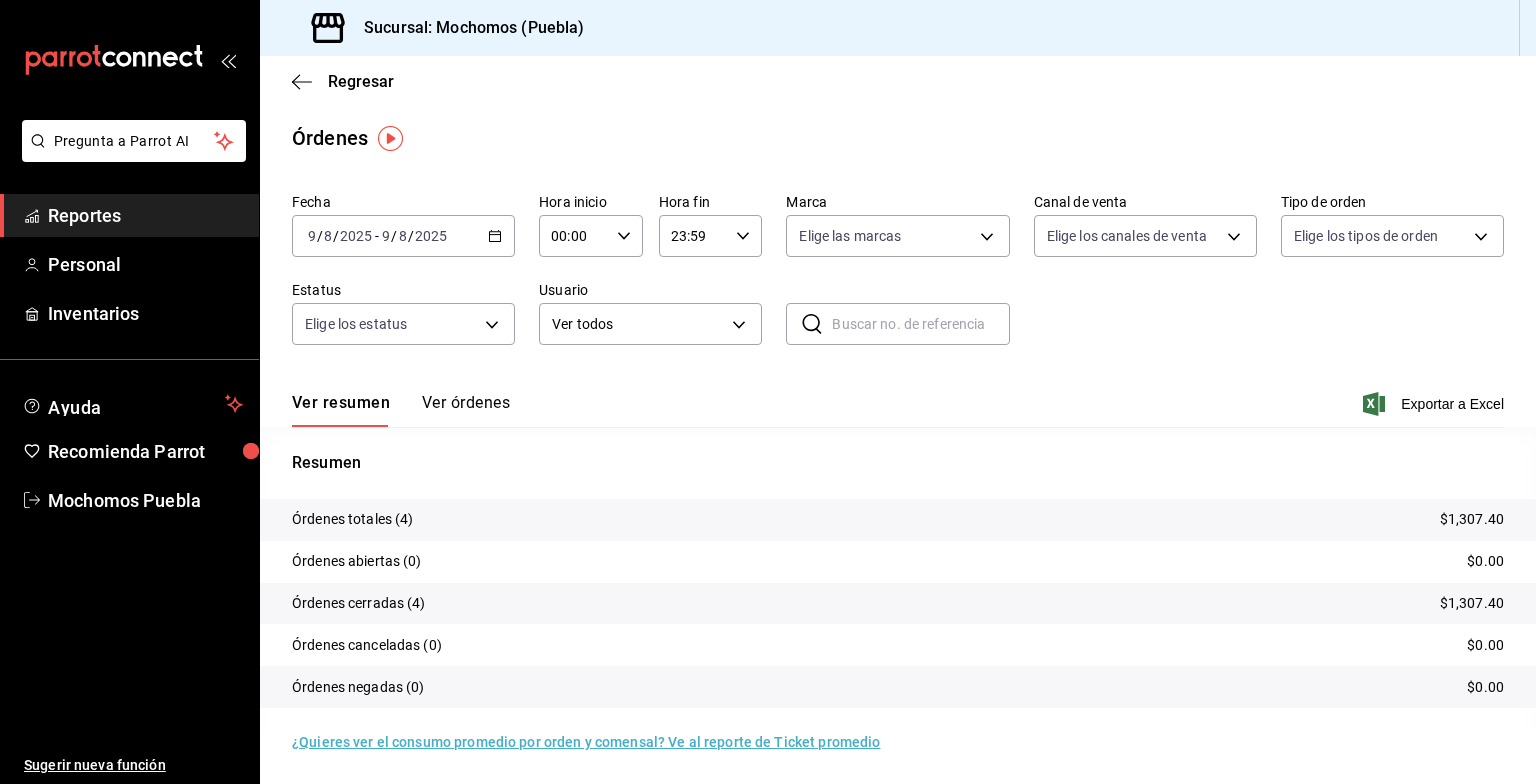 click on "2025-08-09 9 / 8 / 2025 - 2025-08-09 9 / 8 / 2025" at bounding box center [403, 236] 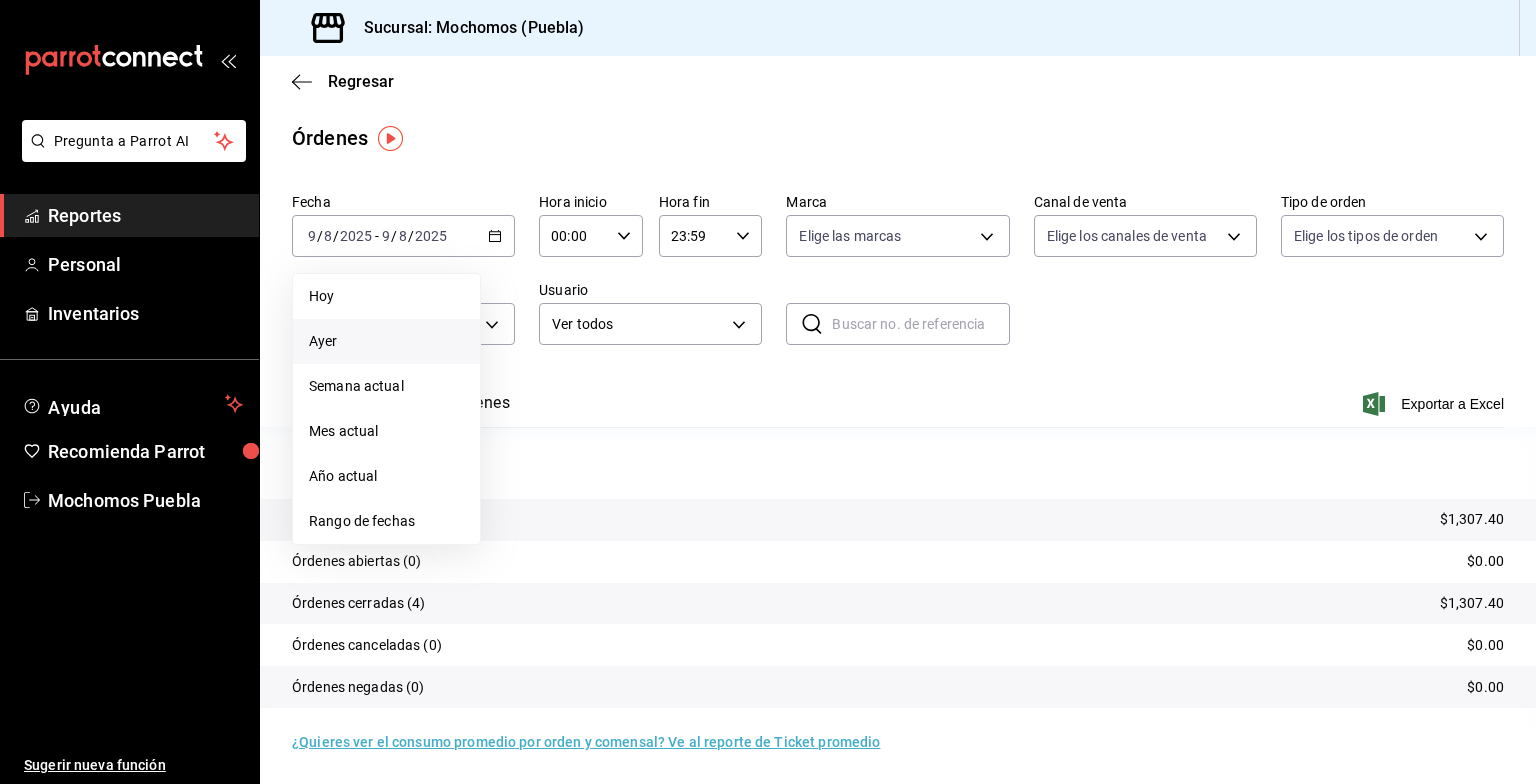 click on "Ayer" at bounding box center (386, 341) 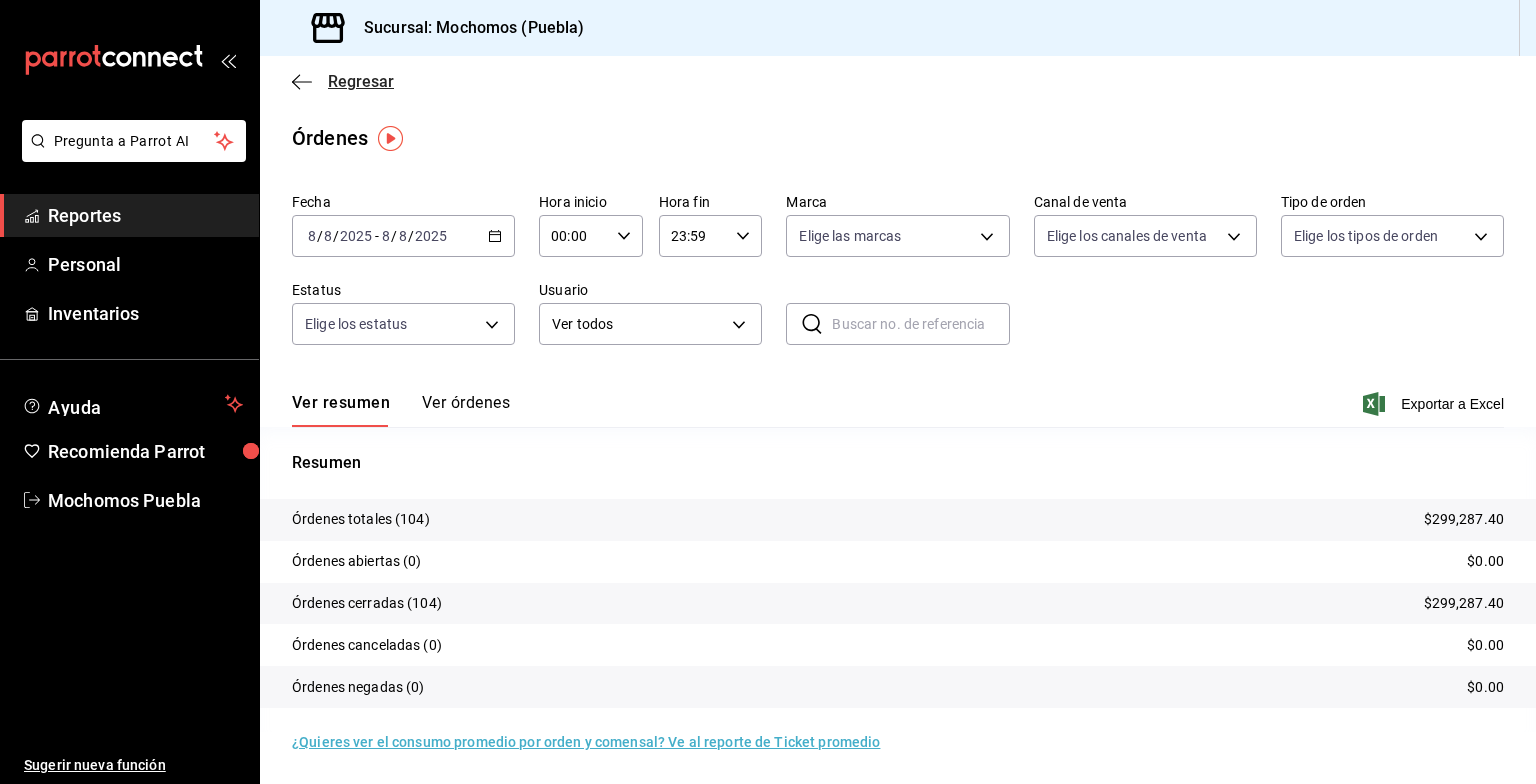 click on "Regresar" at bounding box center [361, 81] 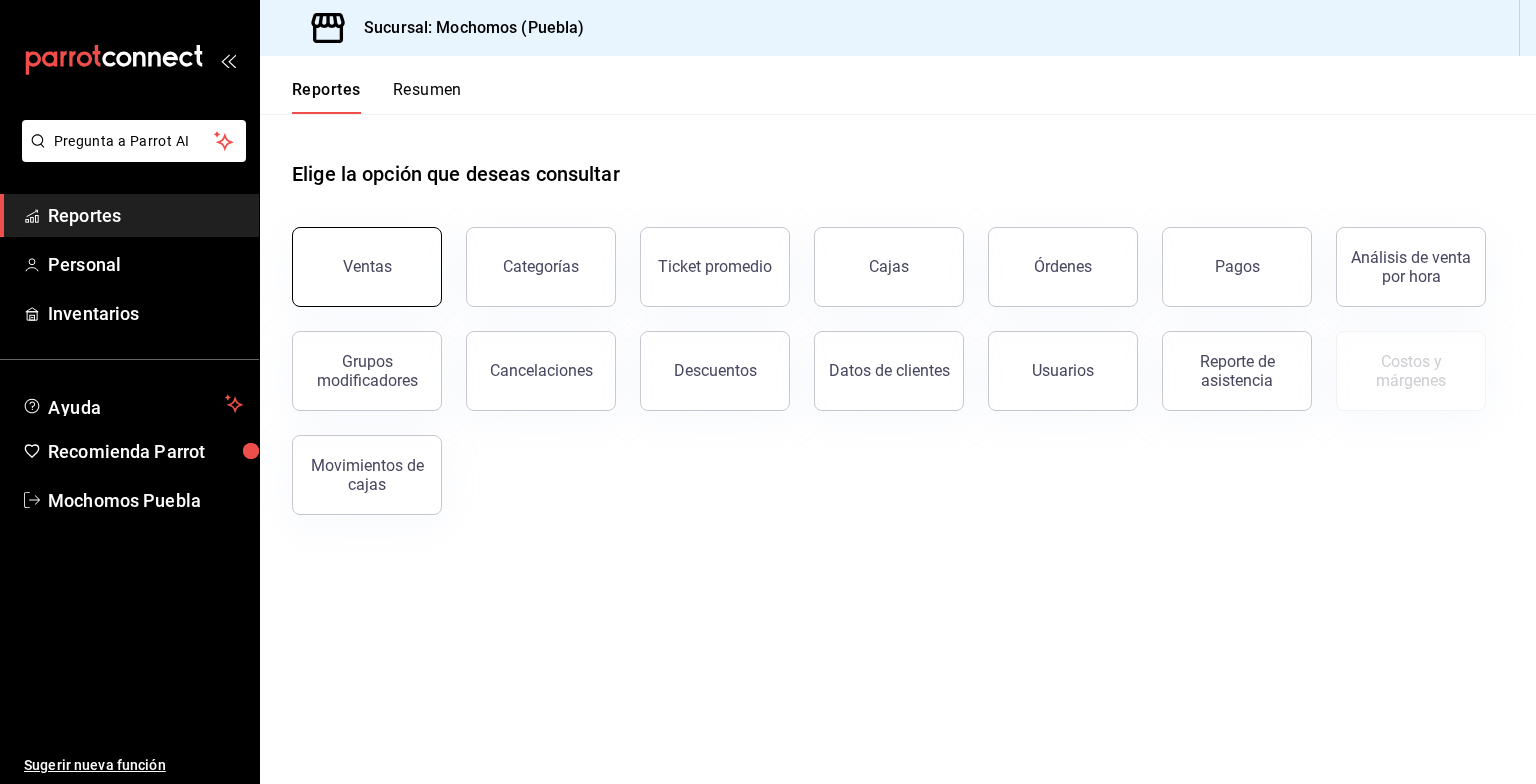 click on "Ventas" at bounding box center (367, 266) 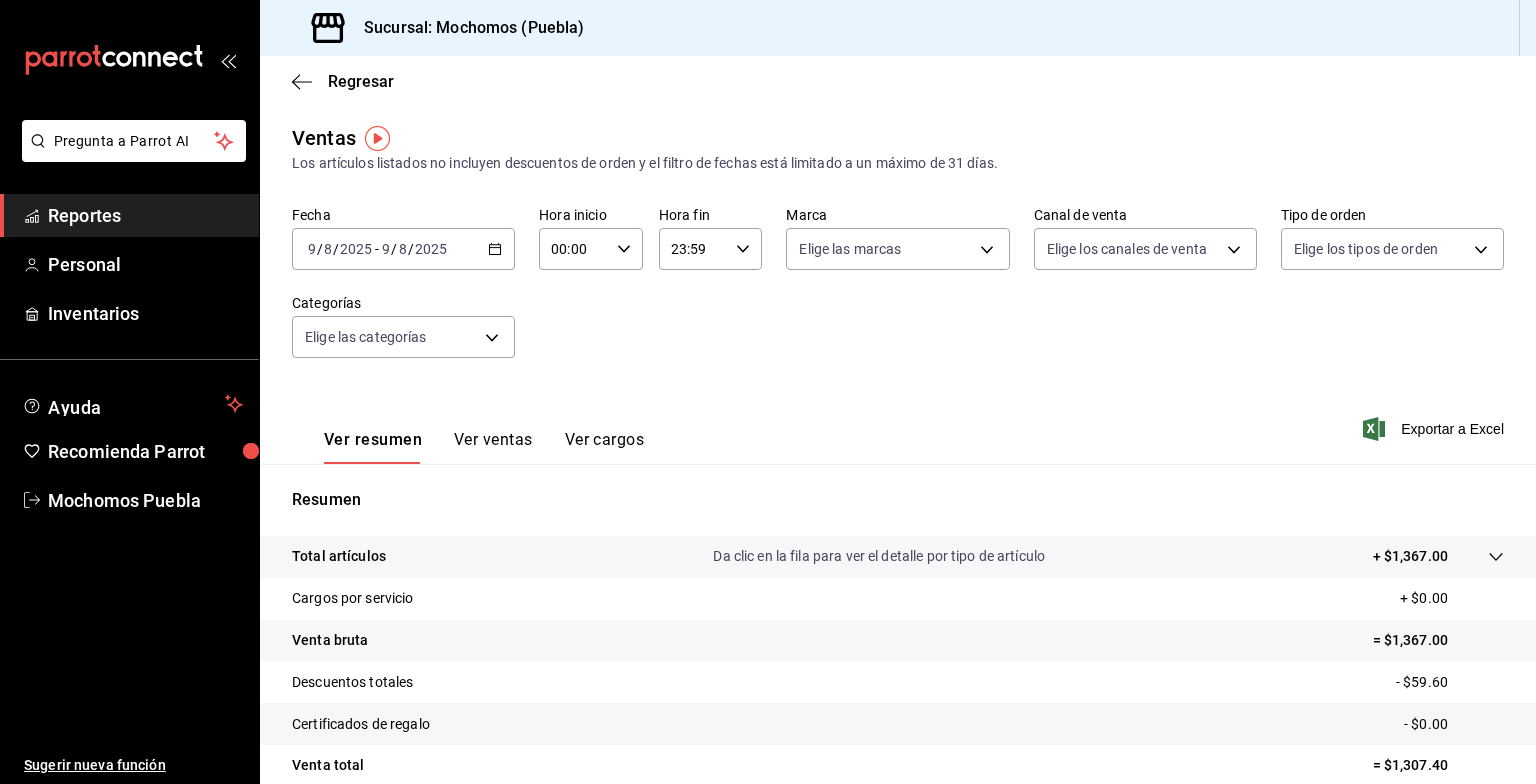 click on "2025-08-09 9 / 8 / 2025 - 2025-08-09 9 / 8 / 2025" at bounding box center (403, 249) 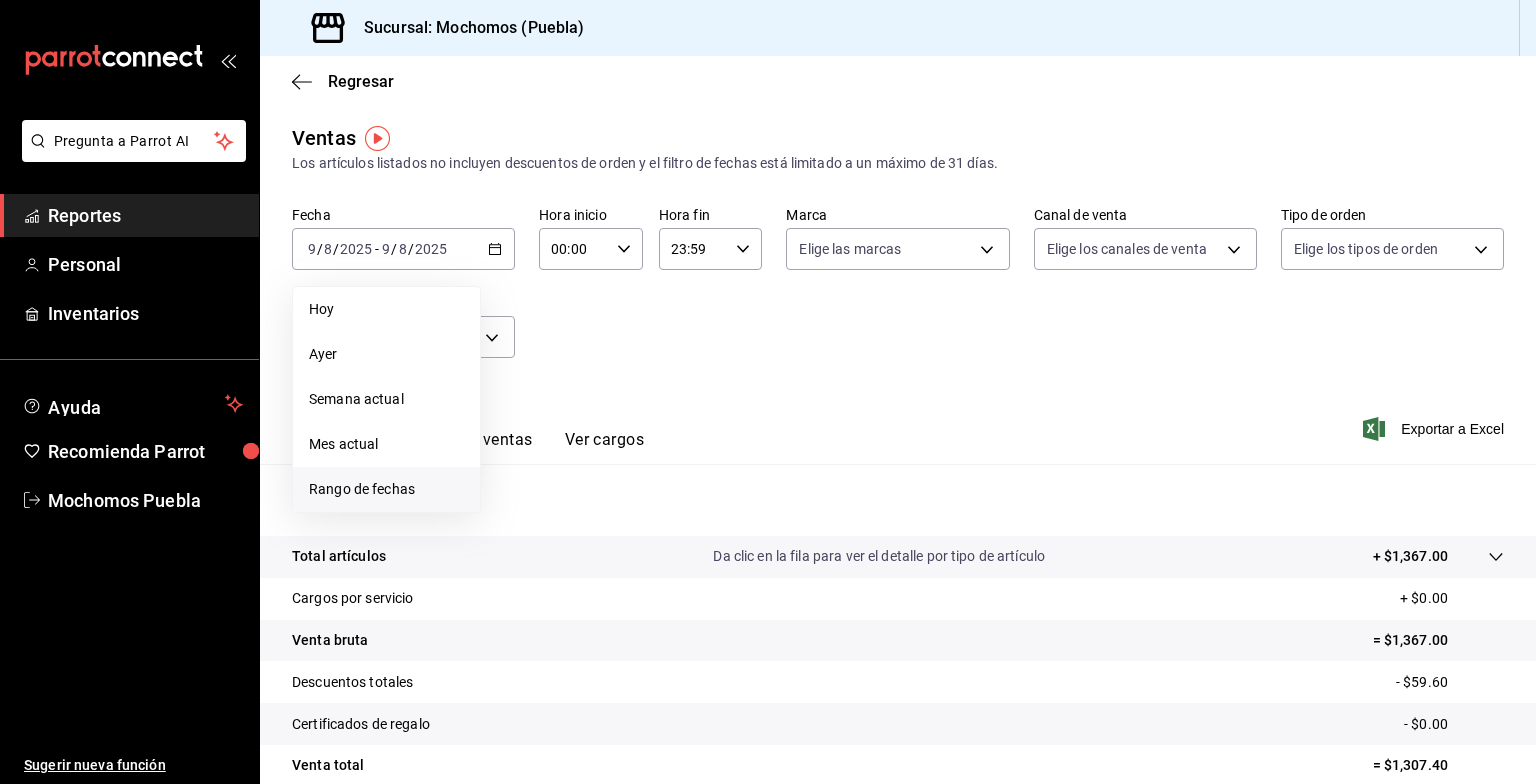 click on "Rango de fechas" at bounding box center [386, 489] 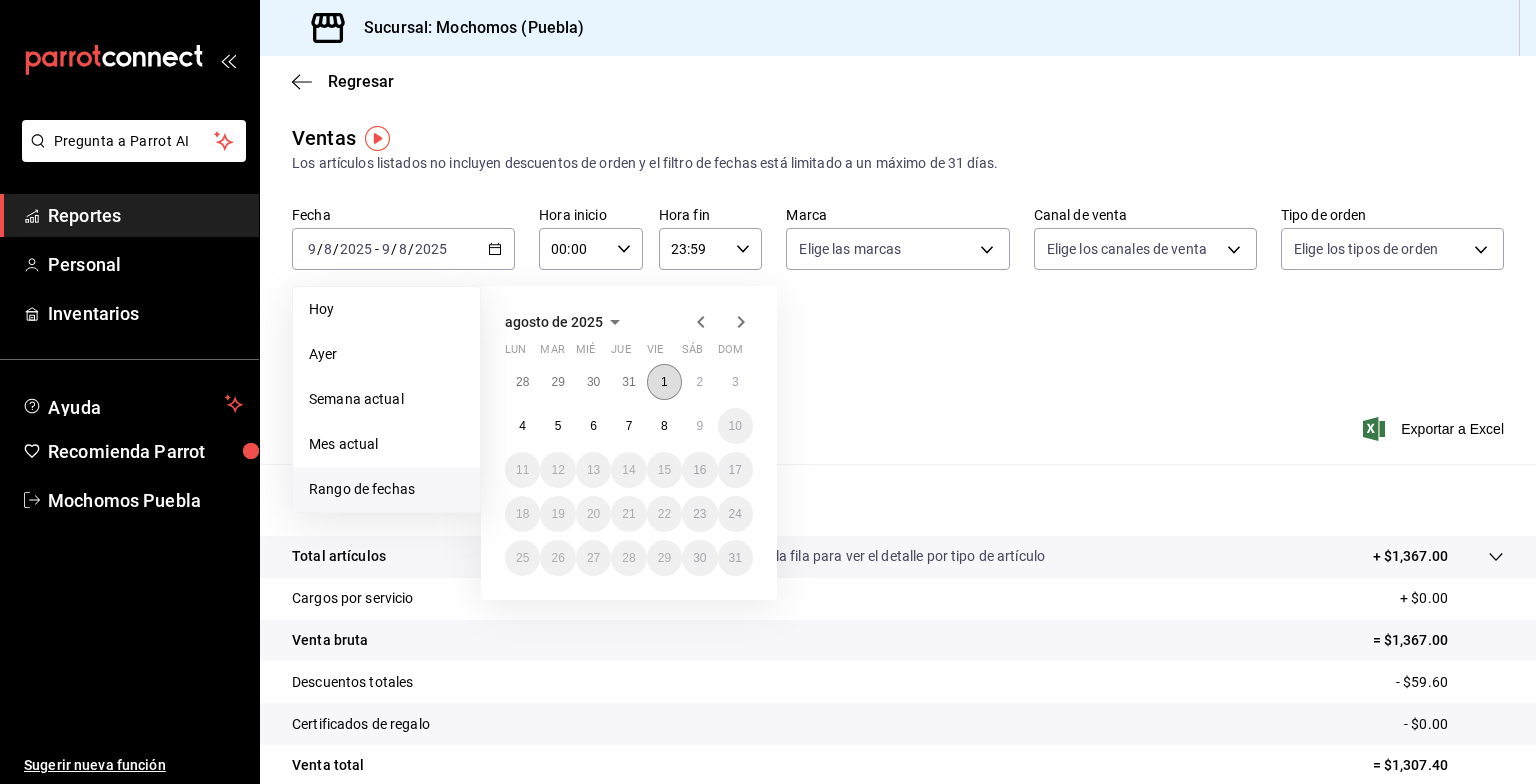 click on "1" at bounding box center (664, 382) 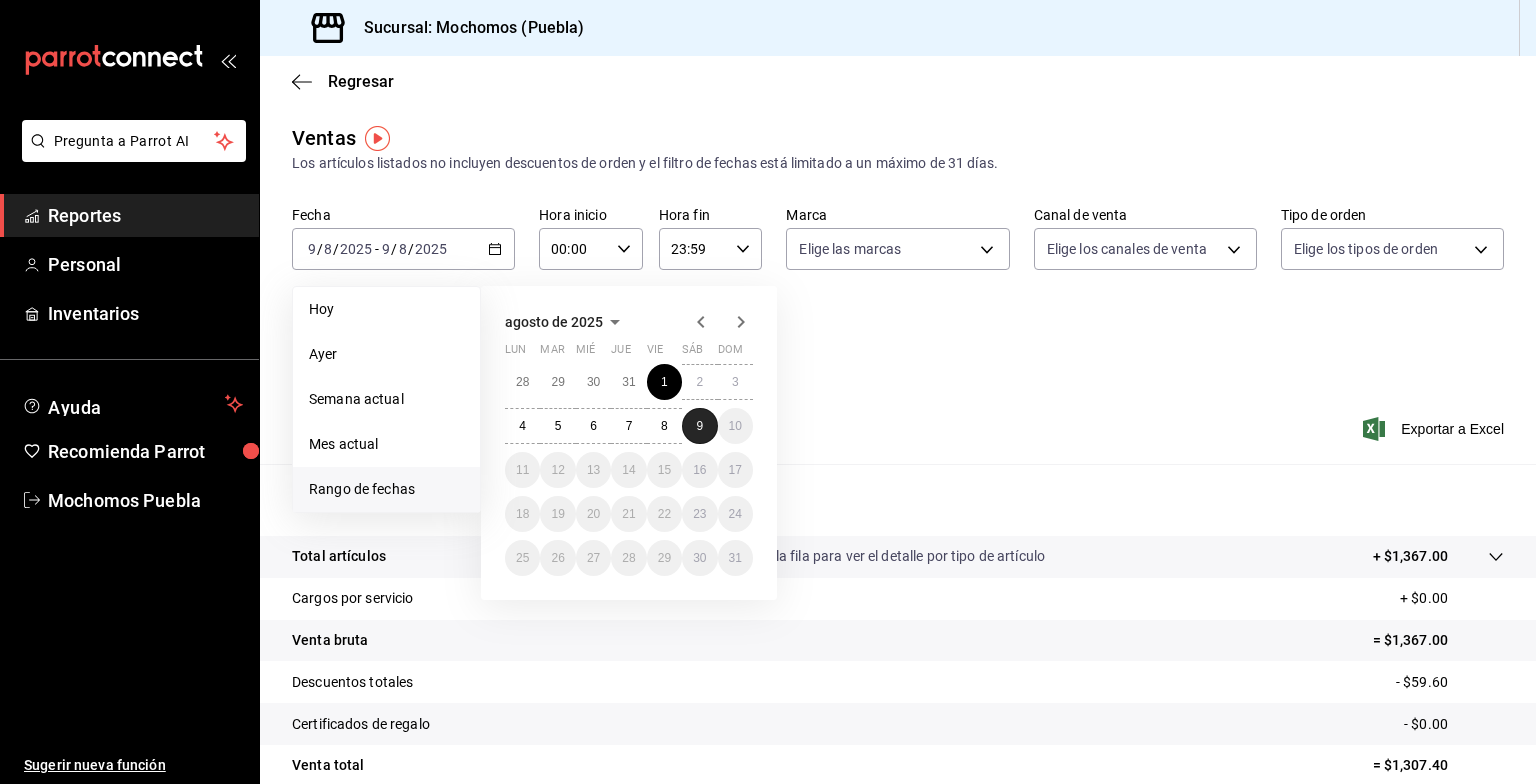 click on "9" at bounding box center (699, 426) 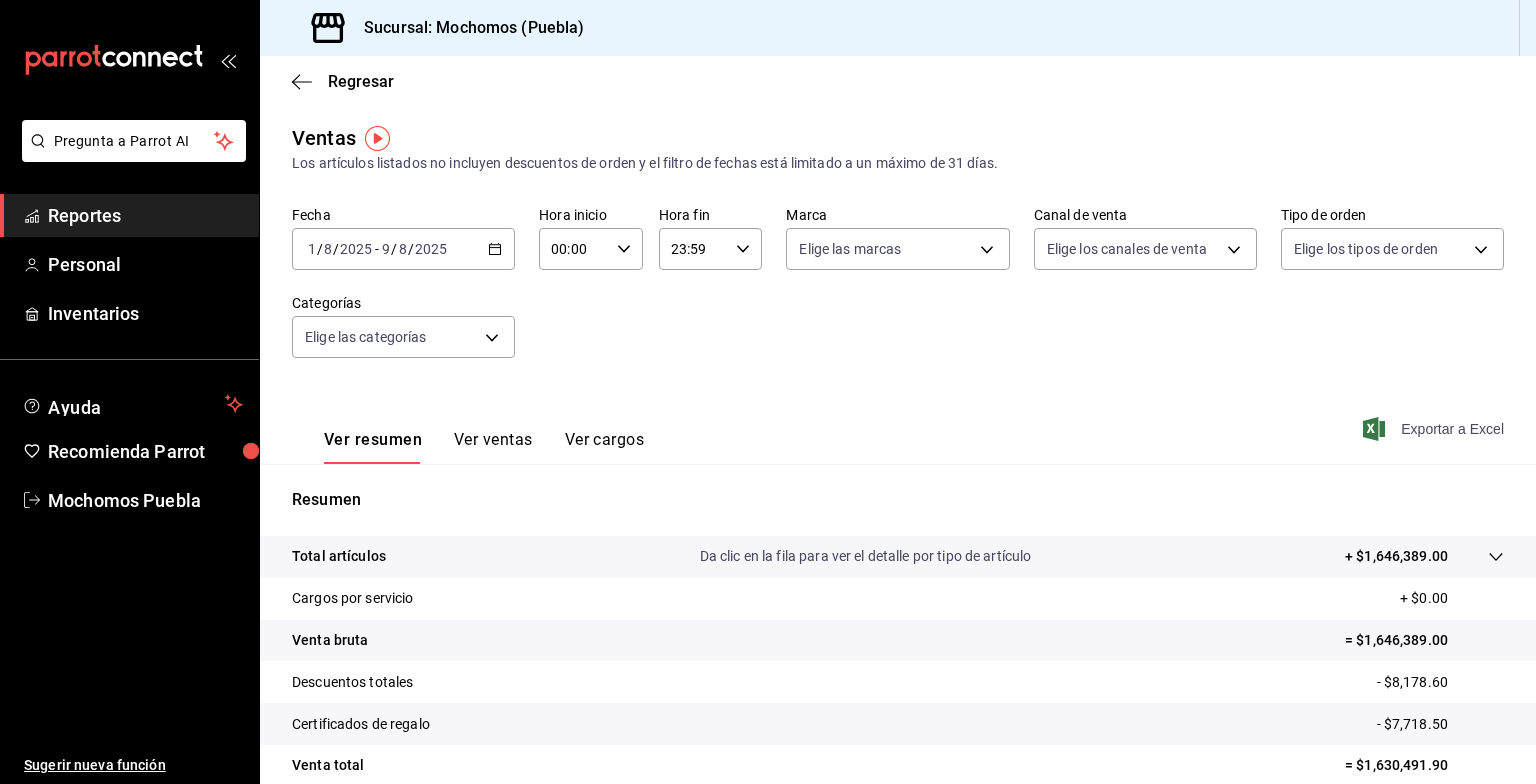 click on "Exportar a Excel" at bounding box center [1435, 429] 